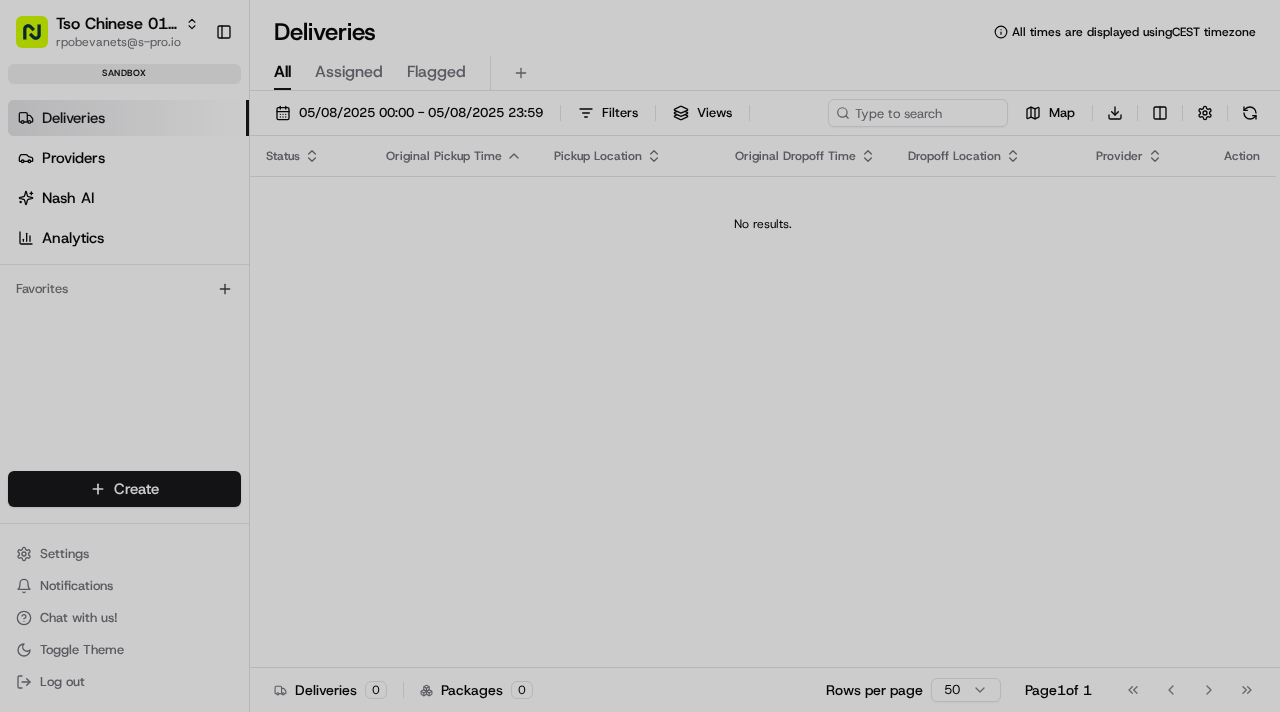 scroll, scrollTop: 0, scrollLeft: 0, axis: both 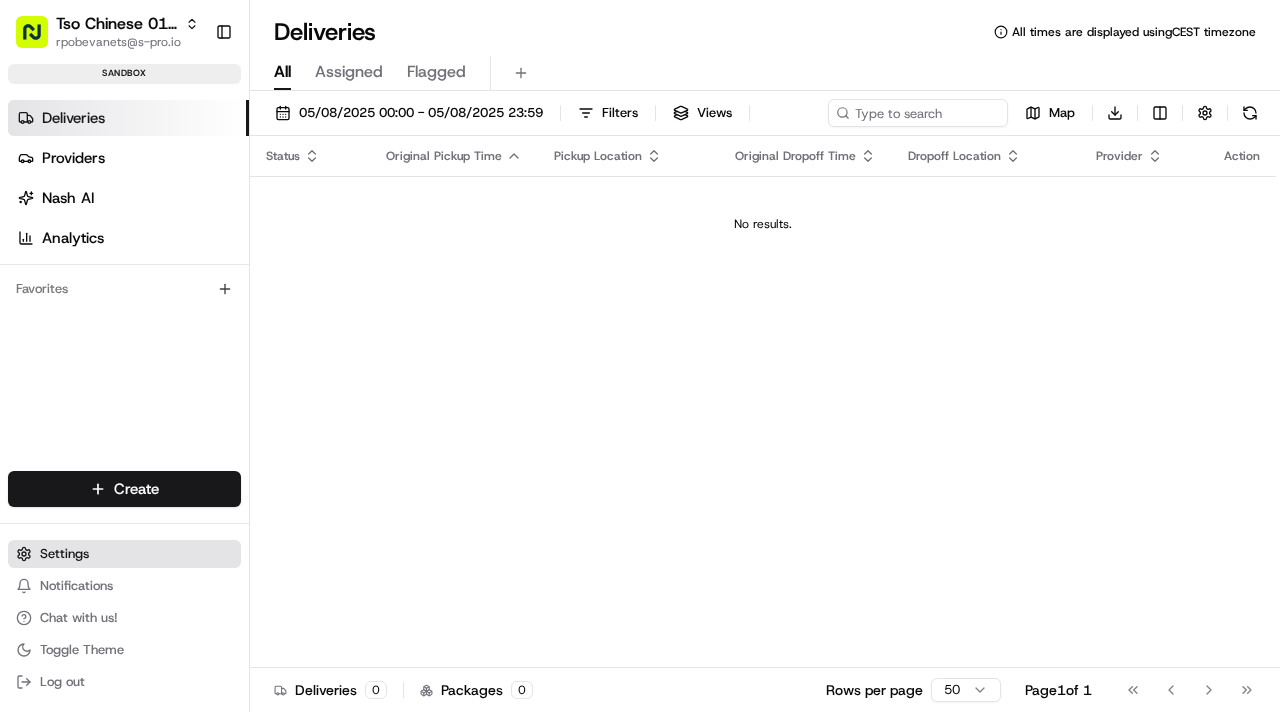 click on "Settings" at bounding box center (124, 554) 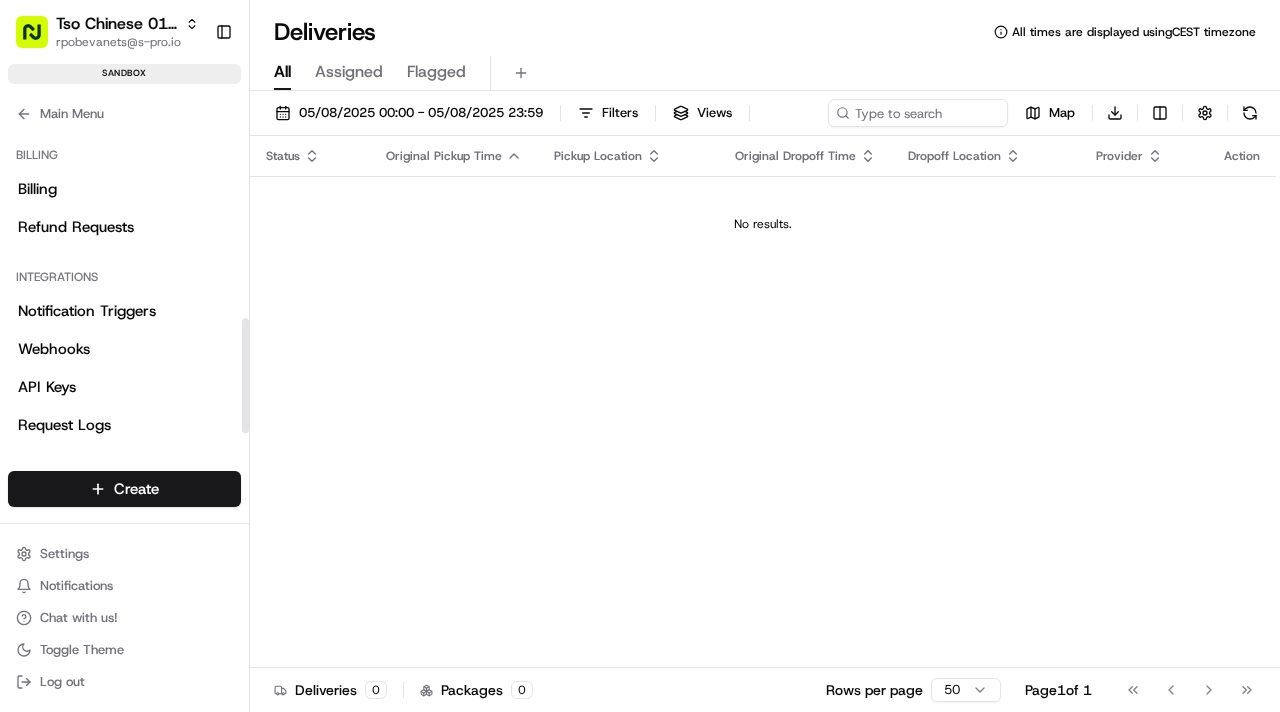 scroll, scrollTop: 524, scrollLeft: 0, axis: vertical 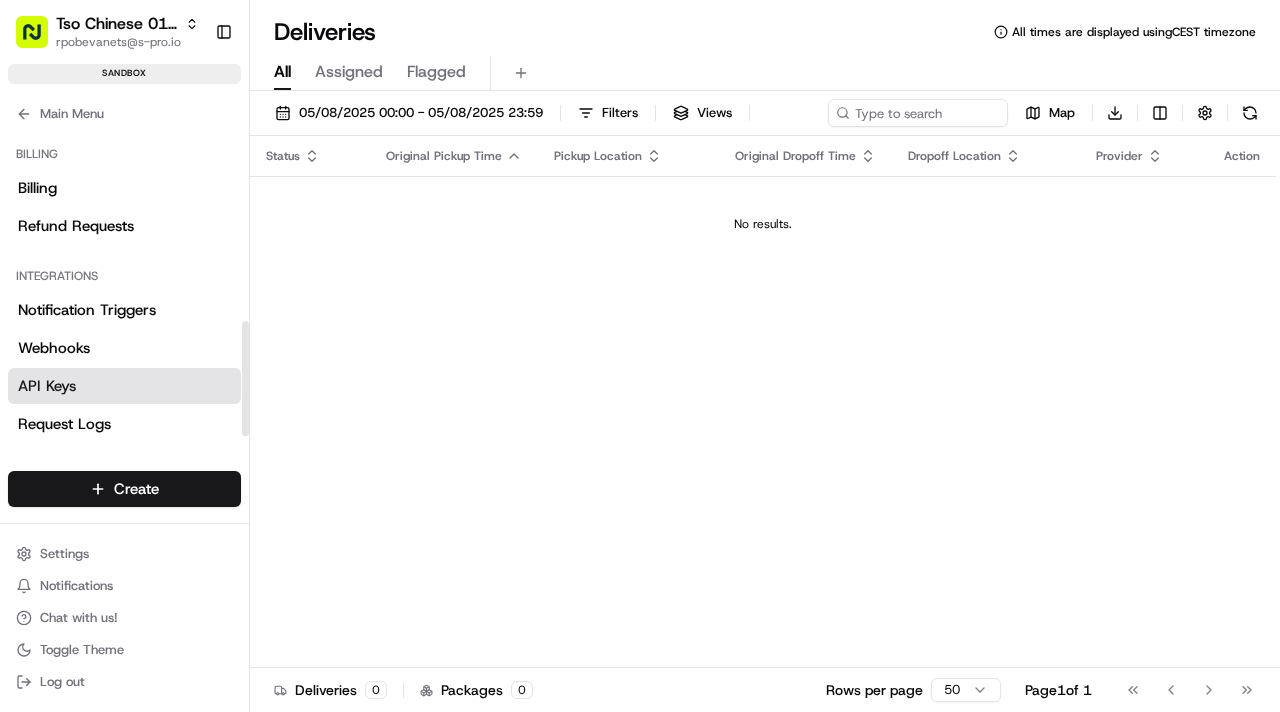 click on "API Keys" at bounding box center (47, 386) 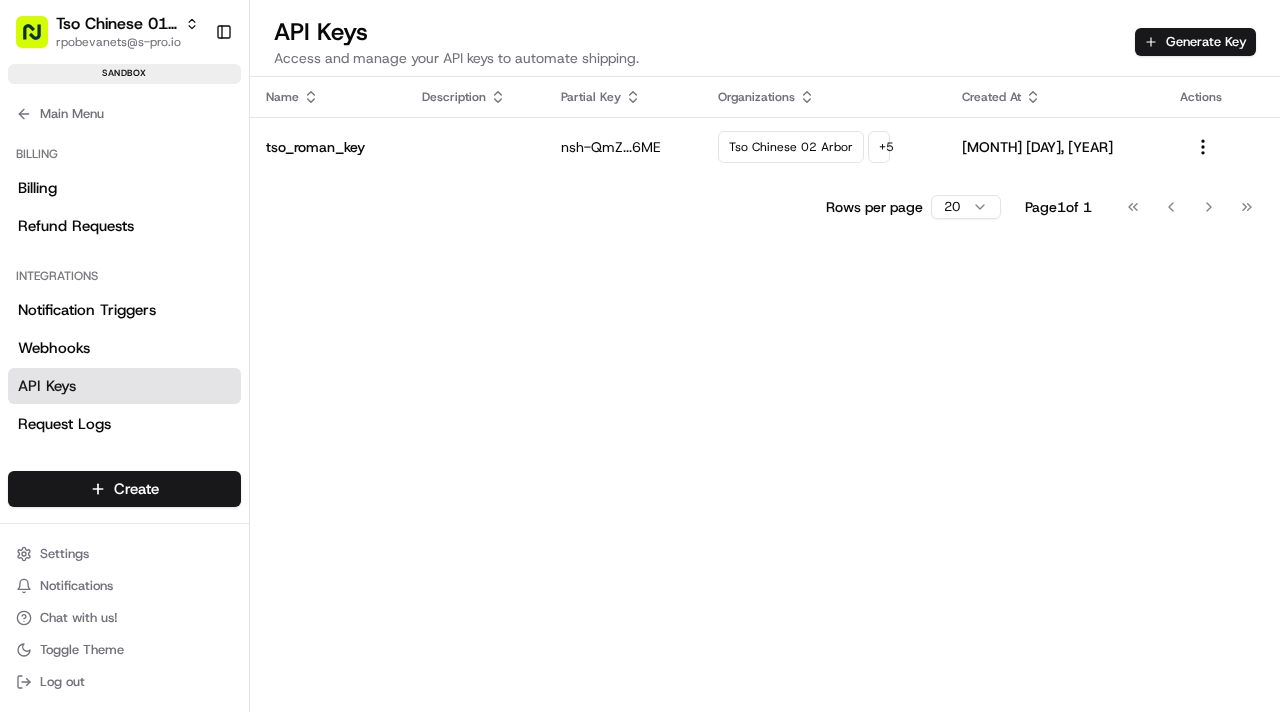 click on "Organizations" at bounding box center (823, 97) 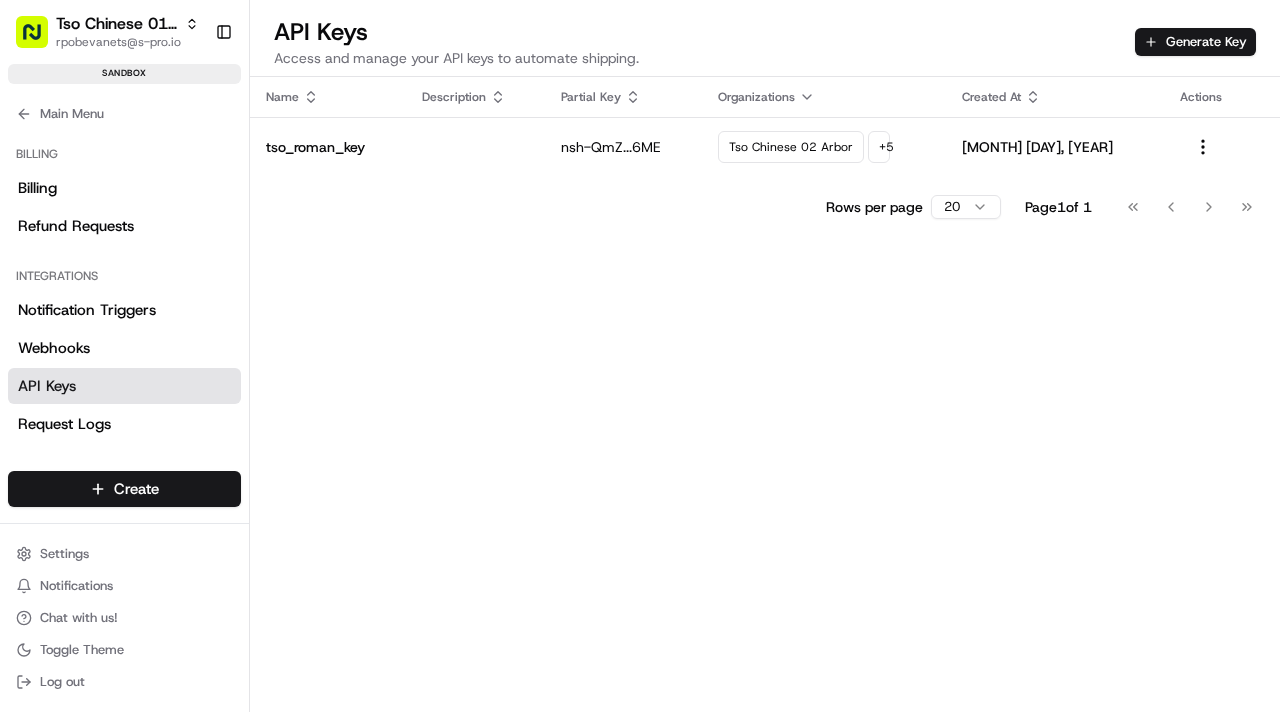 click on "Organizations" at bounding box center (823, 97) 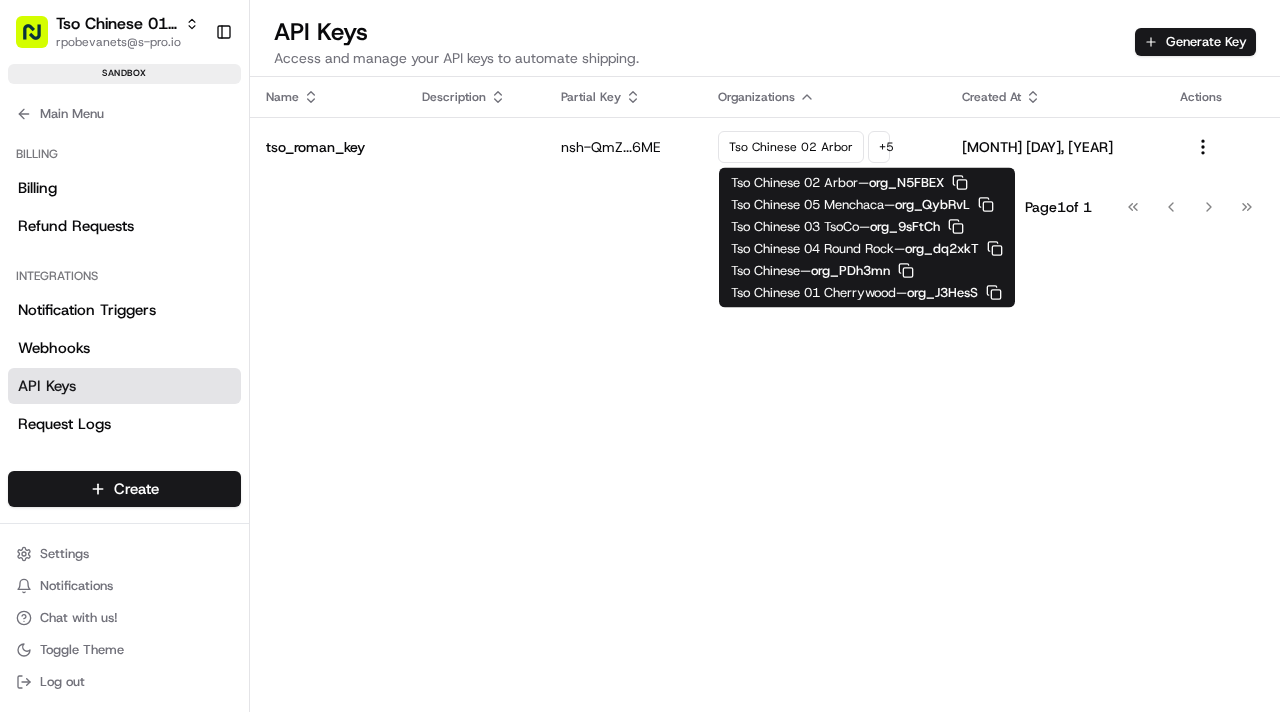 click 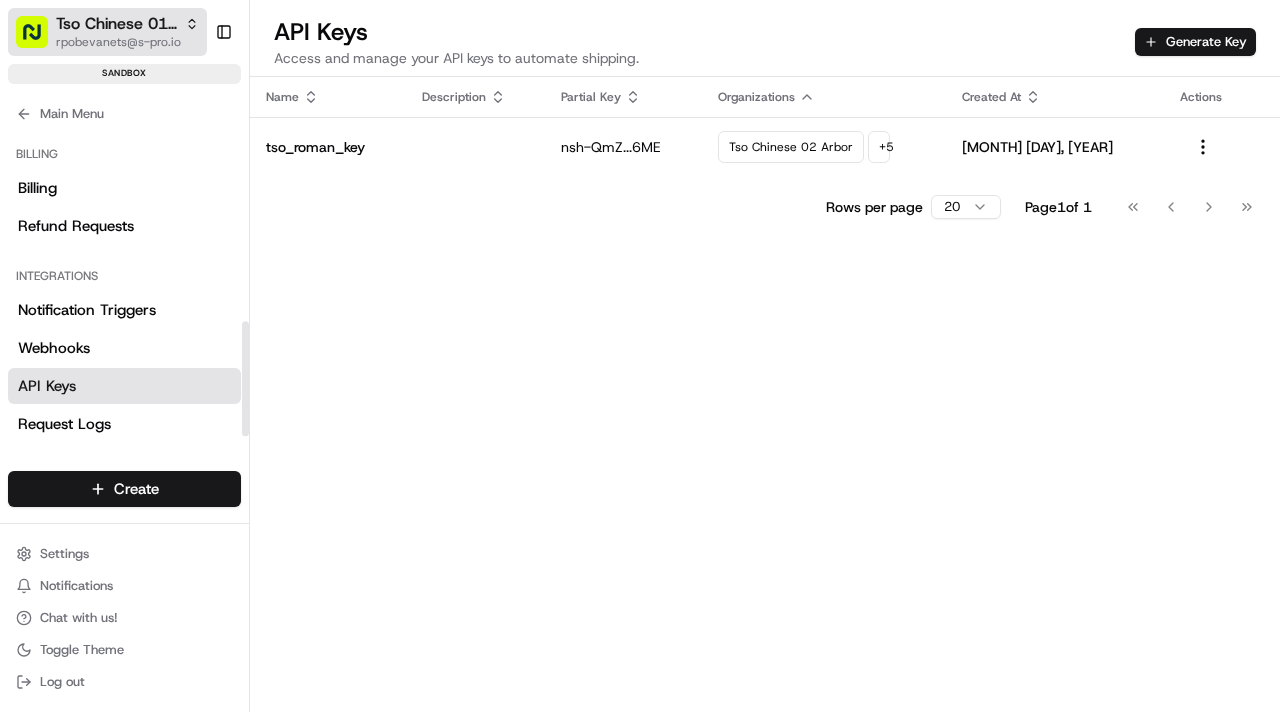 click on "Tso Chinese 01 Cherrywood" at bounding box center (116, 24) 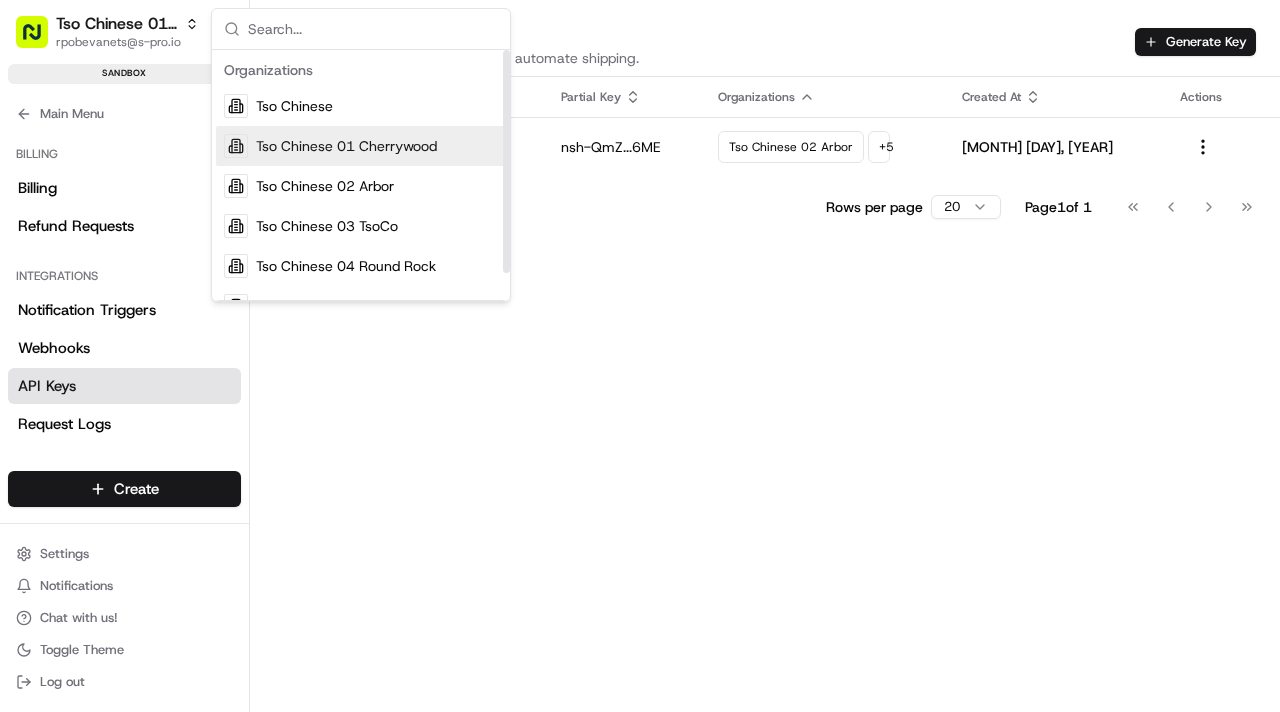 click on "Tso Chinese 01 Cherrywood" at bounding box center (361, 146) 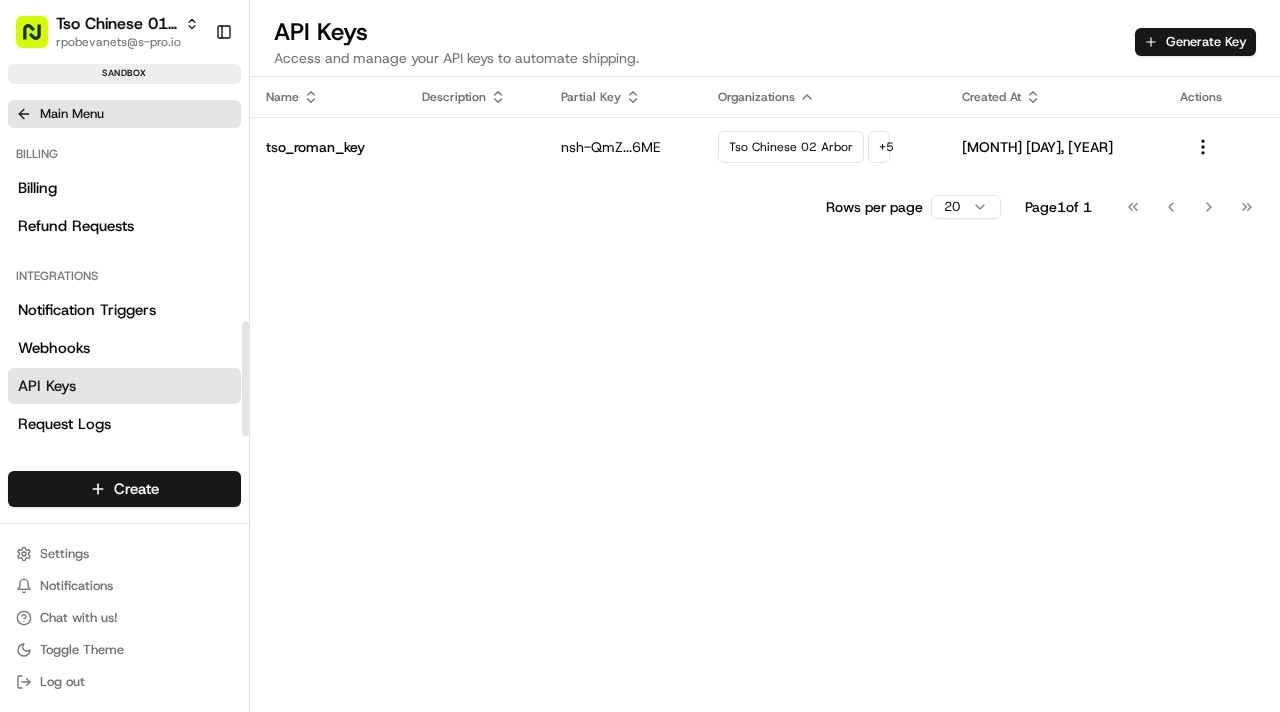 click on "Main Menu" at bounding box center [124, 114] 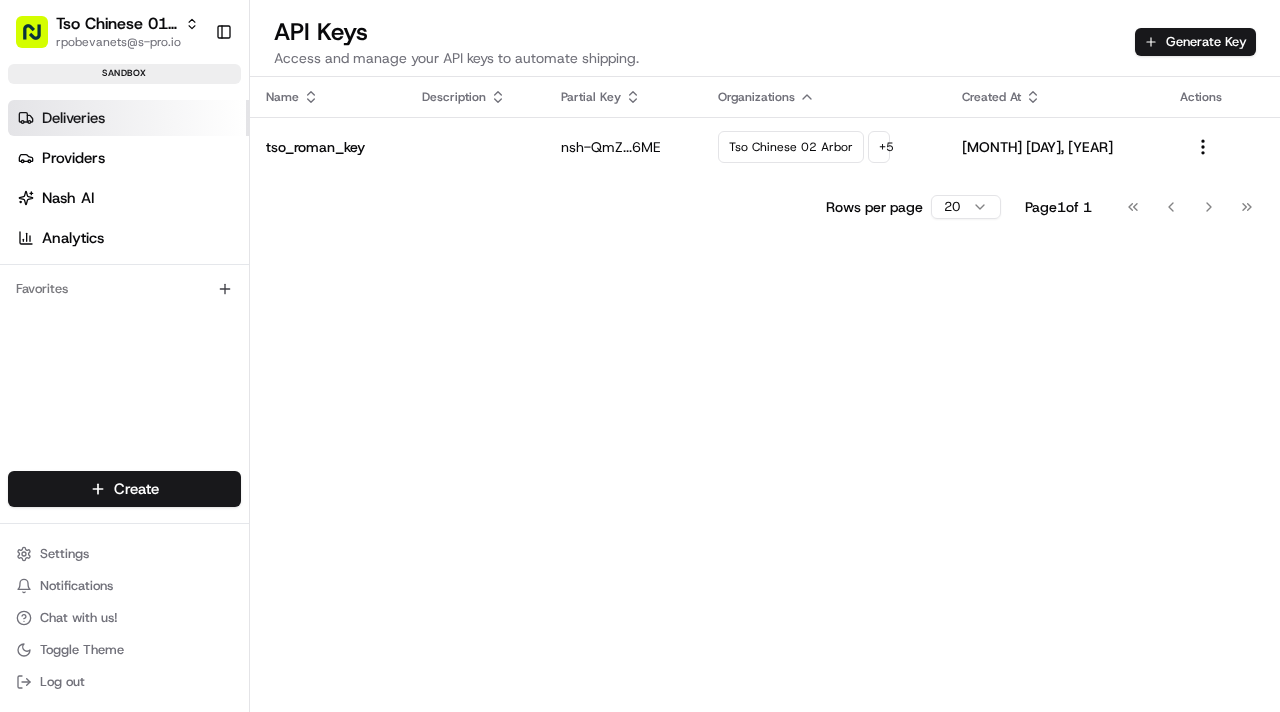 click on "Deliveries" at bounding box center (128, 118) 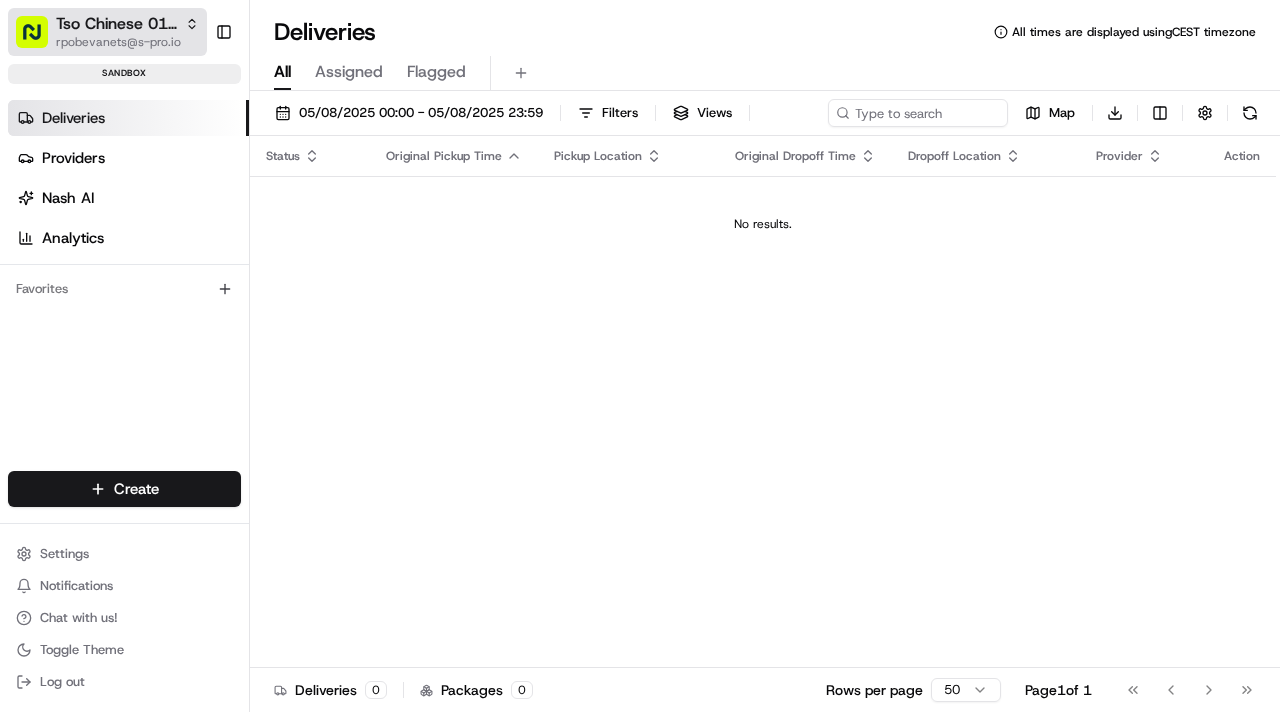 click on "Tso Chinese 01 Cherrywood" at bounding box center (116, 24) 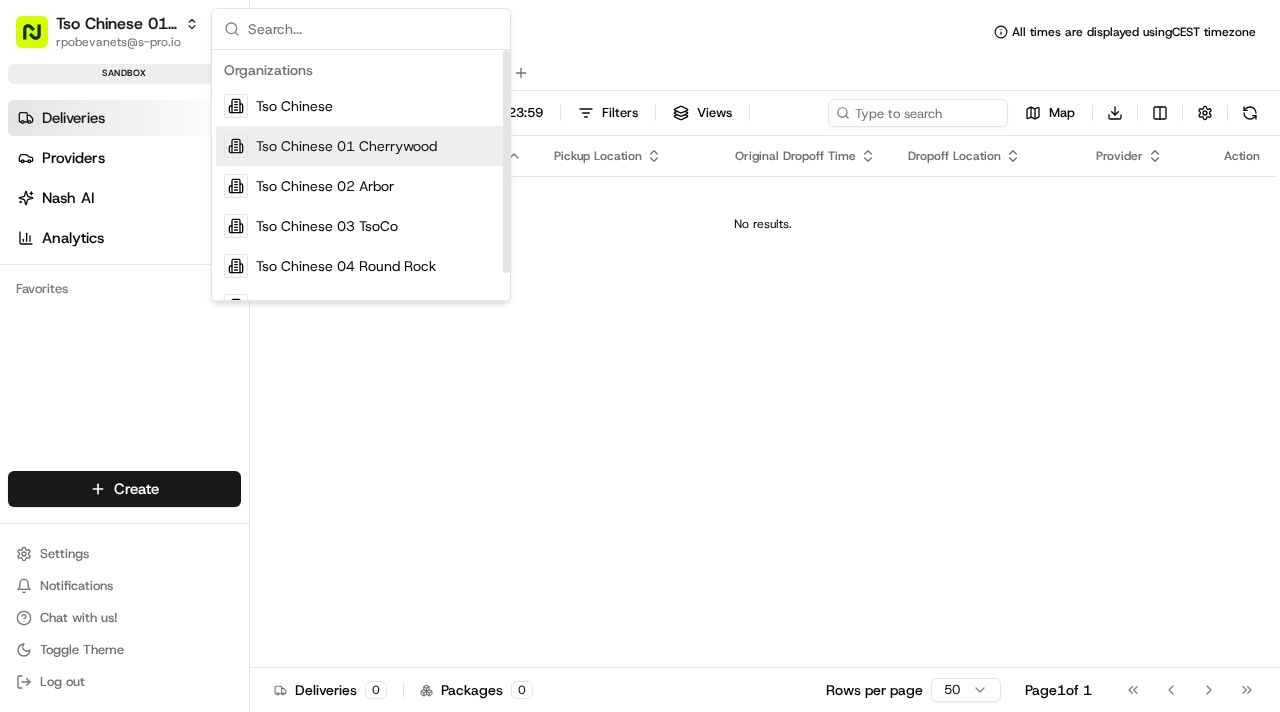 click on "Tso Chinese 01 Cherrywood" at bounding box center [346, 146] 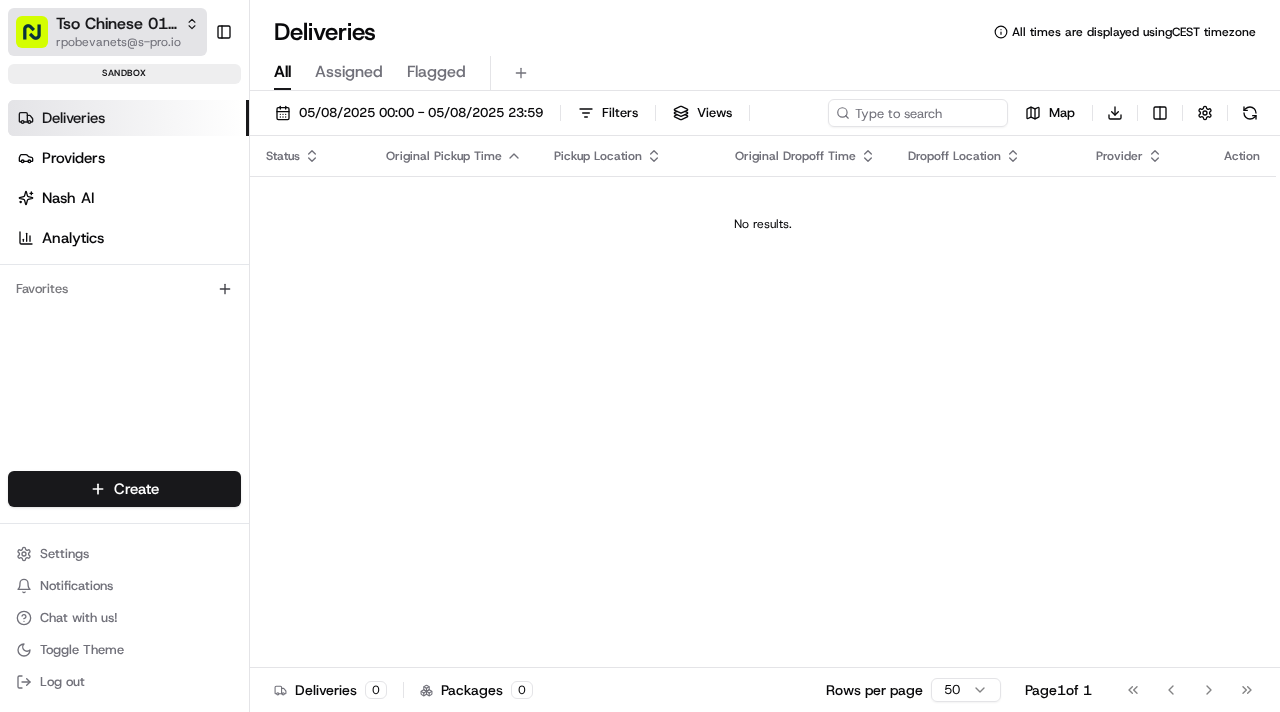 click on "Tso Chinese 01 Cherrywood" at bounding box center [116, 24] 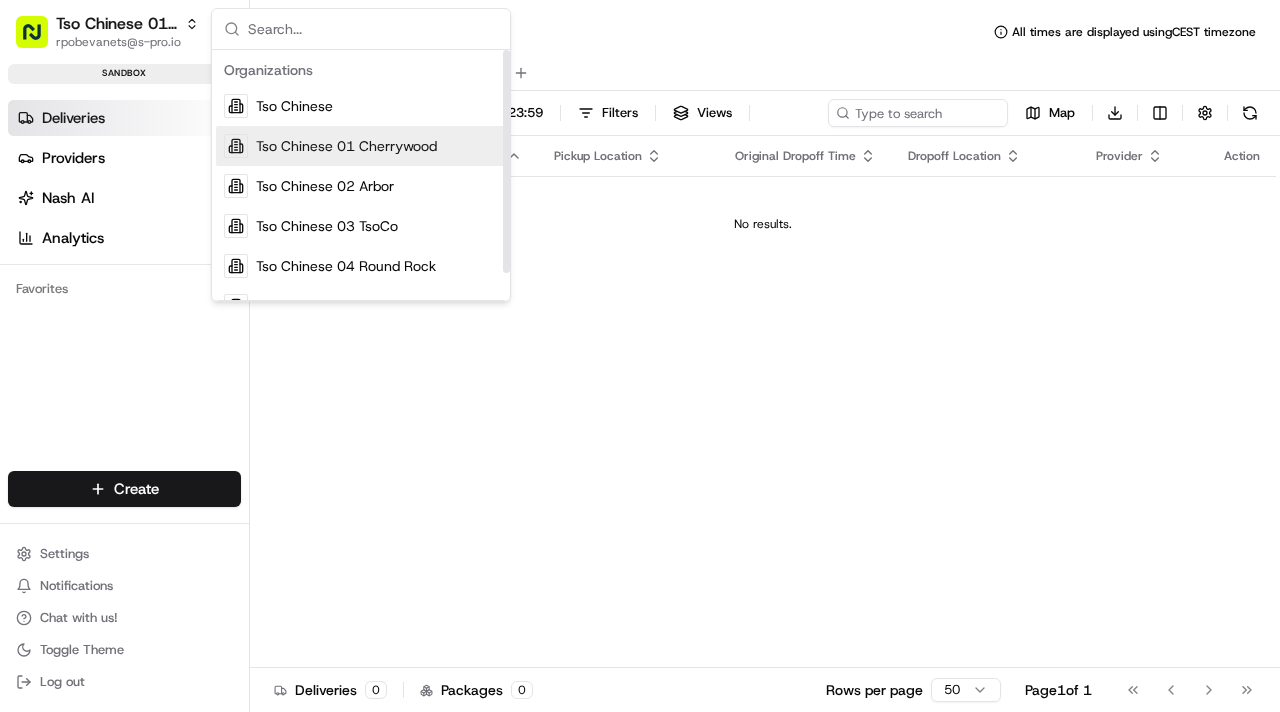 click on "Tso Chinese 01 Cherrywood" at bounding box center (346, 146) 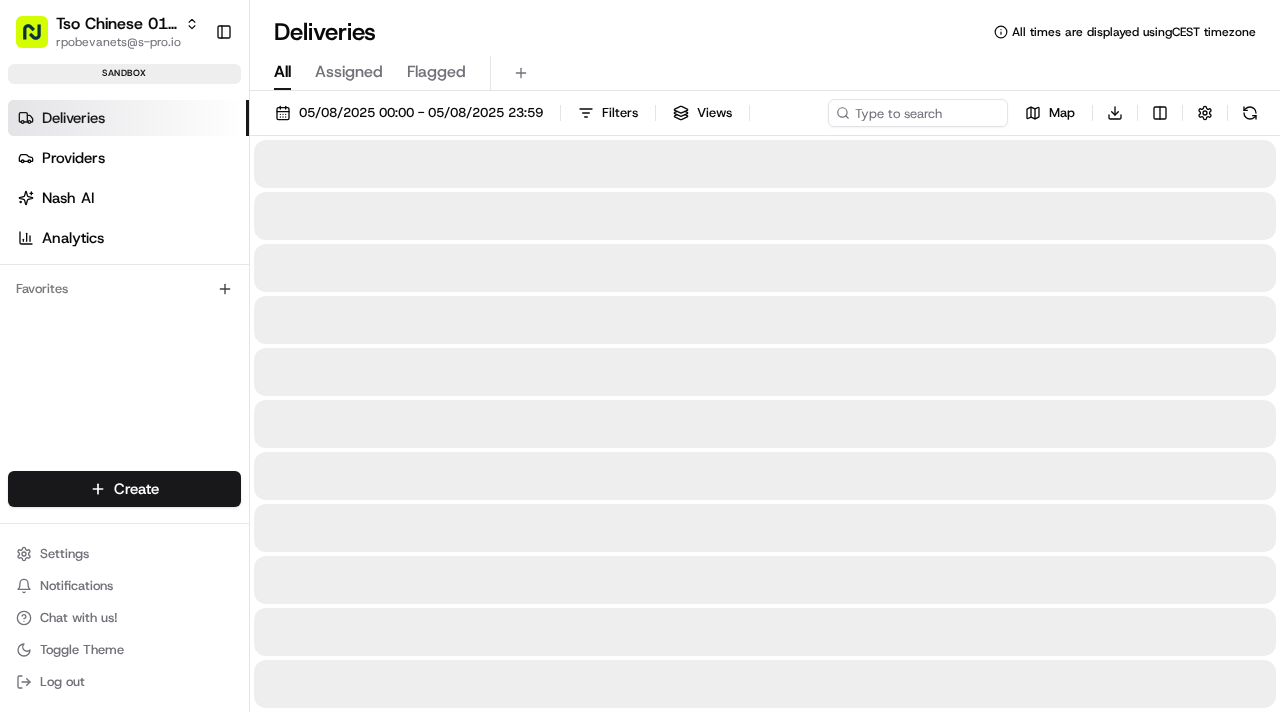 scroll, scrollTop: 0, scrollLeft: 0, axis: both 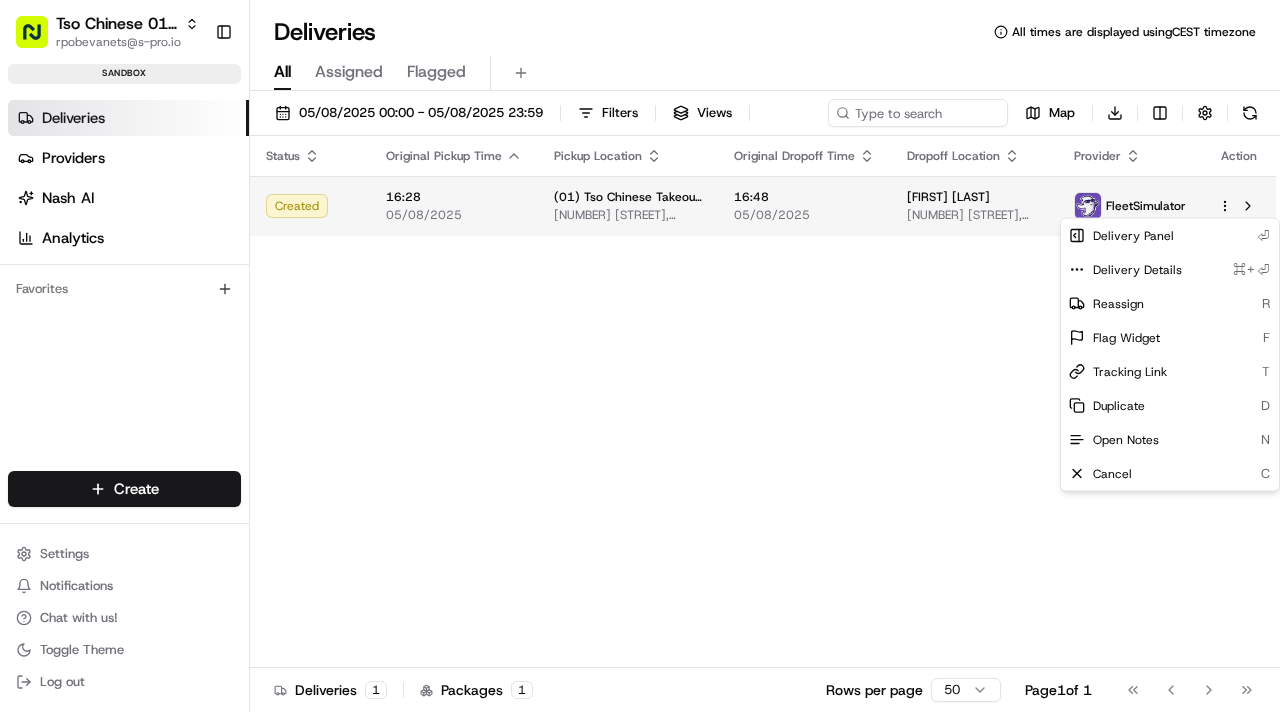 click on "Tso Chinese 01 Cherrywood rpobevanets@example.com Toggle Sidebar sandbox Deliveries Providers Nash AI Analytics Favorites Main Menu Members & Organization Organization Users Roles Preferences Customization Tracking Orchestration Automations Dispatch Strategy Locations Pickup Locations Dropoff Locations Billing Billing Refund Requests Integrations Notification Triggers Webhooks API Keys Request Logs Create Settings Notifications Chat with us! Toggle Theme Log out Deliveries All times are displayed using CEST timezone All Assigned Flagged 05/08/2025 00:00 - 05/08/2025 23:59 Filters Views Map Download Status Original Pickup Time Pickup Location Original Dropoff Time Dropoff Location Provider Action Created 16:28 05/08/2025 (01) Tso Chinese Takeout & Delivery Cherrywood [NUMBER] [STREET], [STE] [NUMBER], [CITY], [STATE], [COUNTRY] 16:48 05/08/2025 [FIRST] [LAST] [NUMBER] [STREET], [CITY], [STATE] [COUNTRY] FleetSimulator Deliveries 1 Packages 1 Rows per page 50 Page 1 of 1 Go to first page Go to next page" at bounding box center [640, 356] 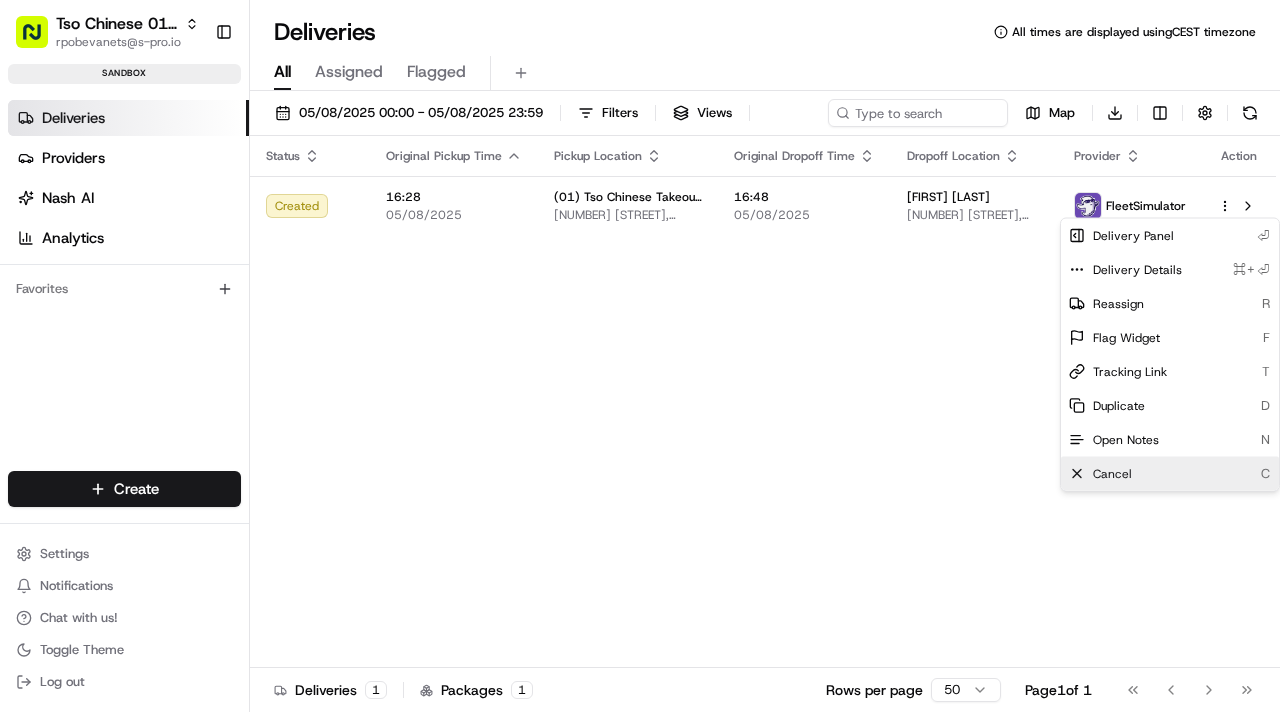click on "Cancel" at bounding box center (1112, 474) 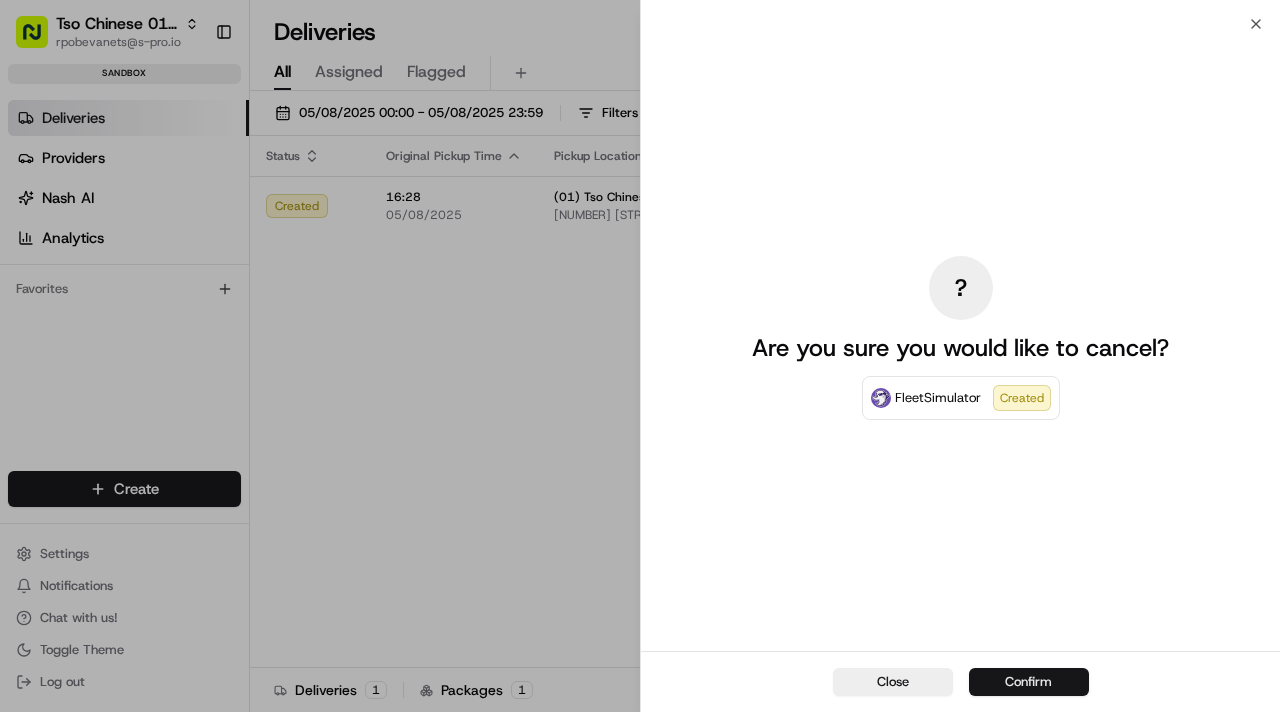 click on "Confirm" at bounding box center (1029, 682) 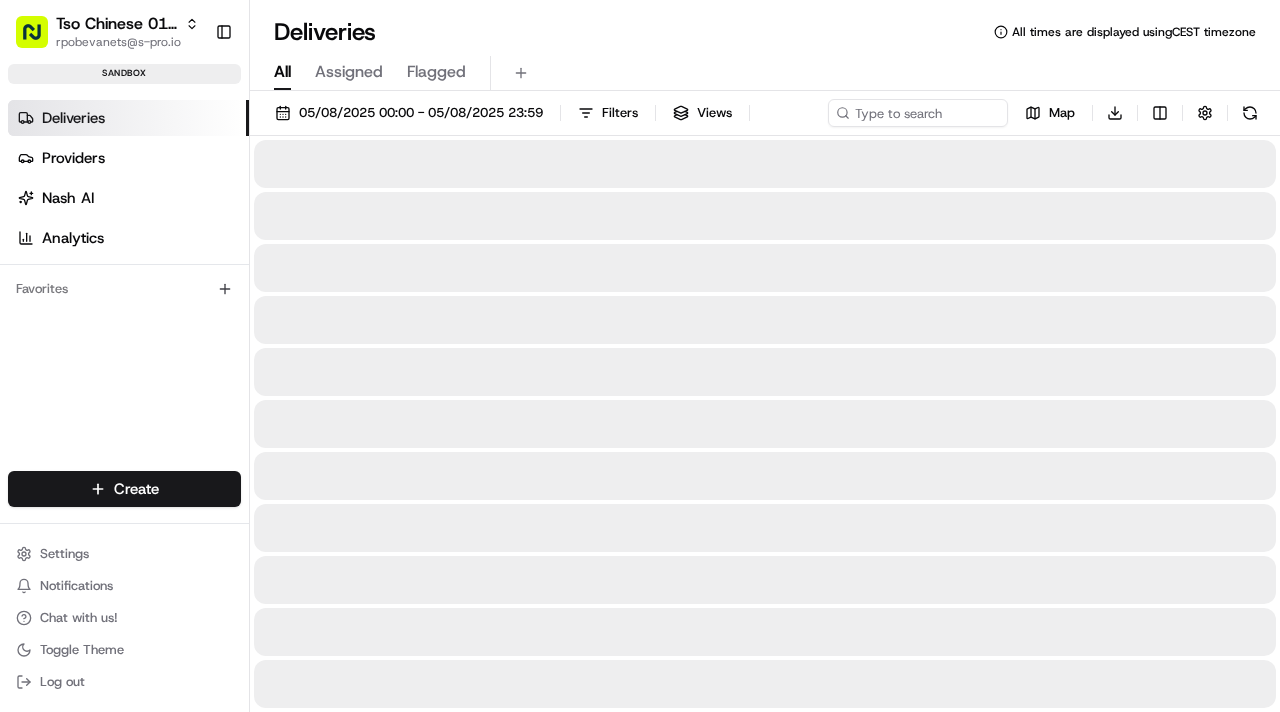 scroll, scrollTop: 0, scrollLeft: 0, axis: both 